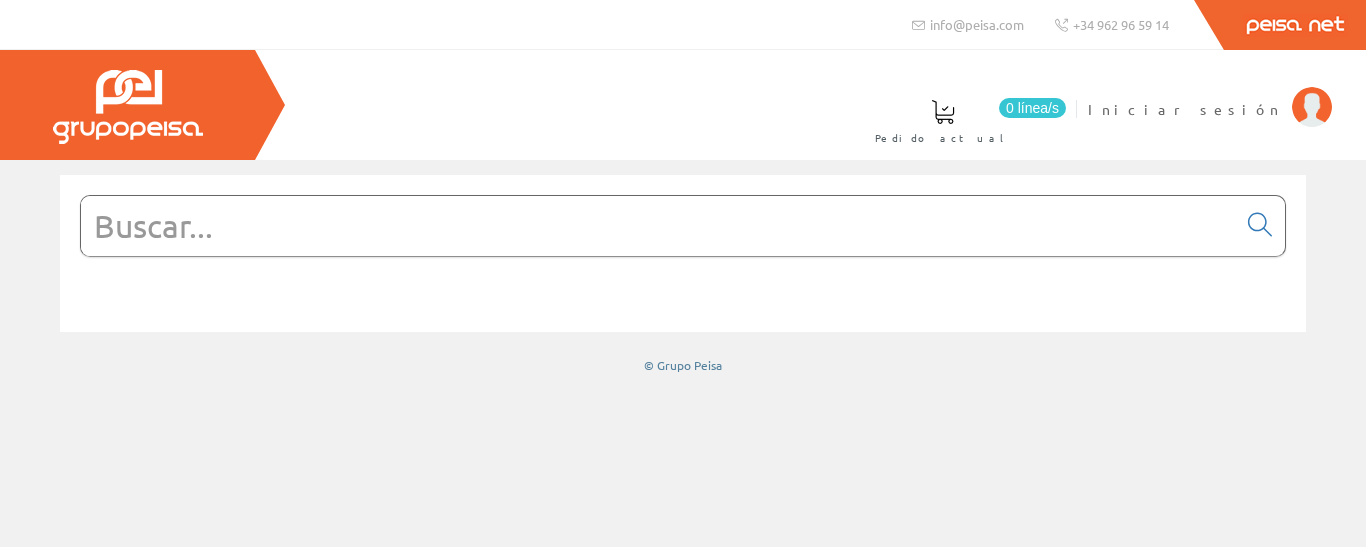 scroll, scrollTop: 0, scrollLeft: 0, axis: both 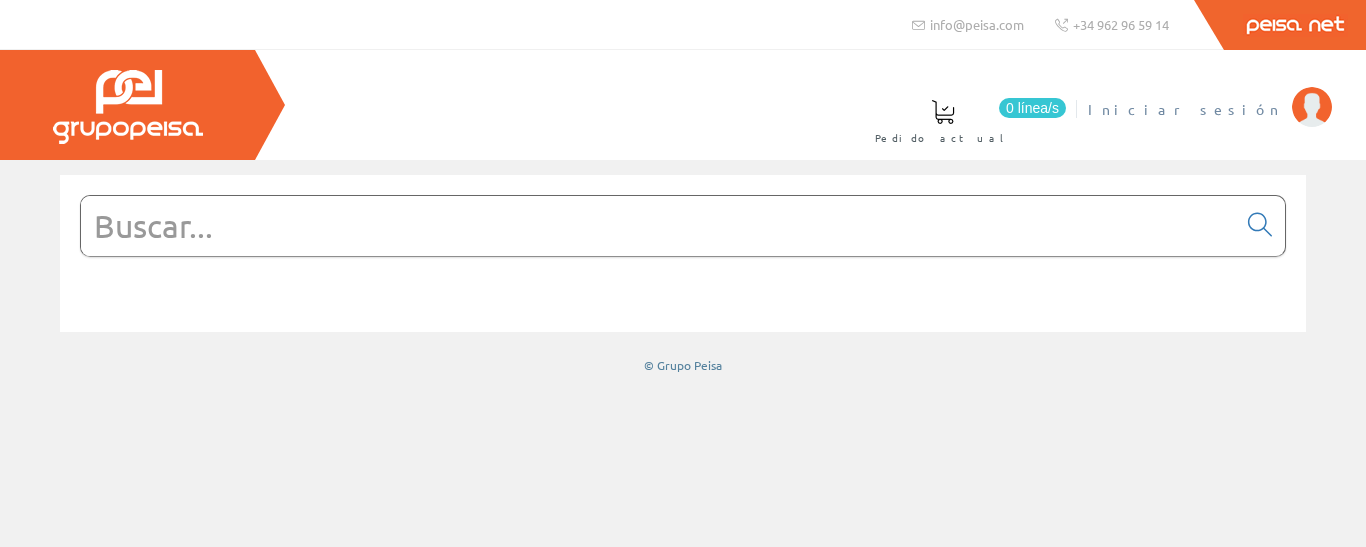 click on "Iniciar sesión" at bounding box center [1185, 109] 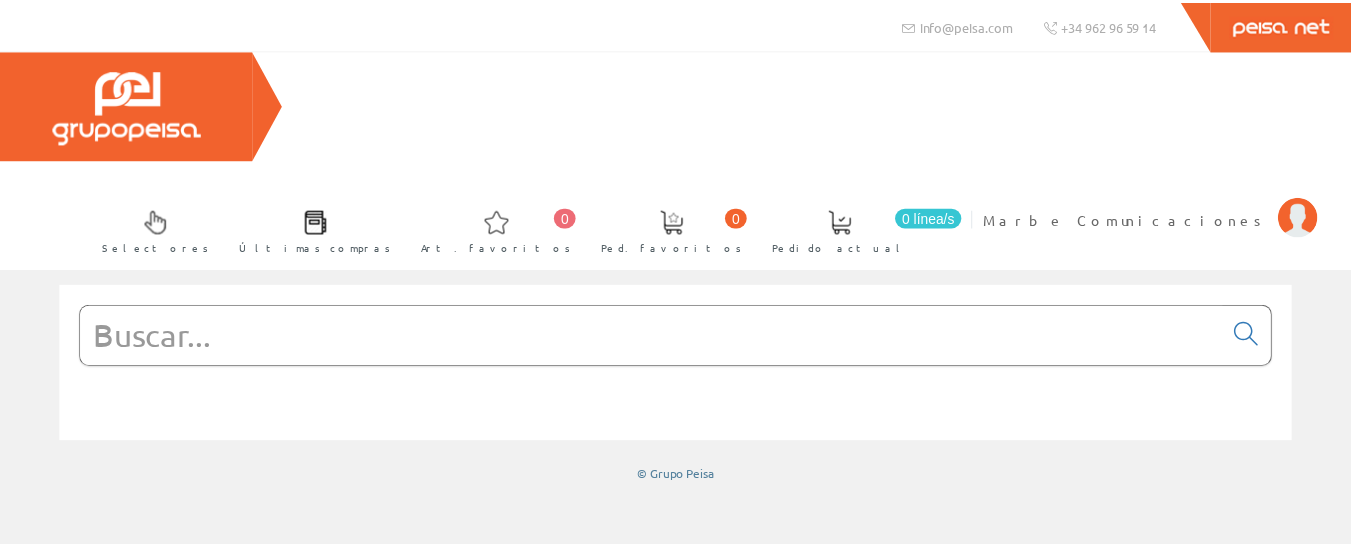 scroll, scrollTop: 0, scrollLeft: 0, axis: both 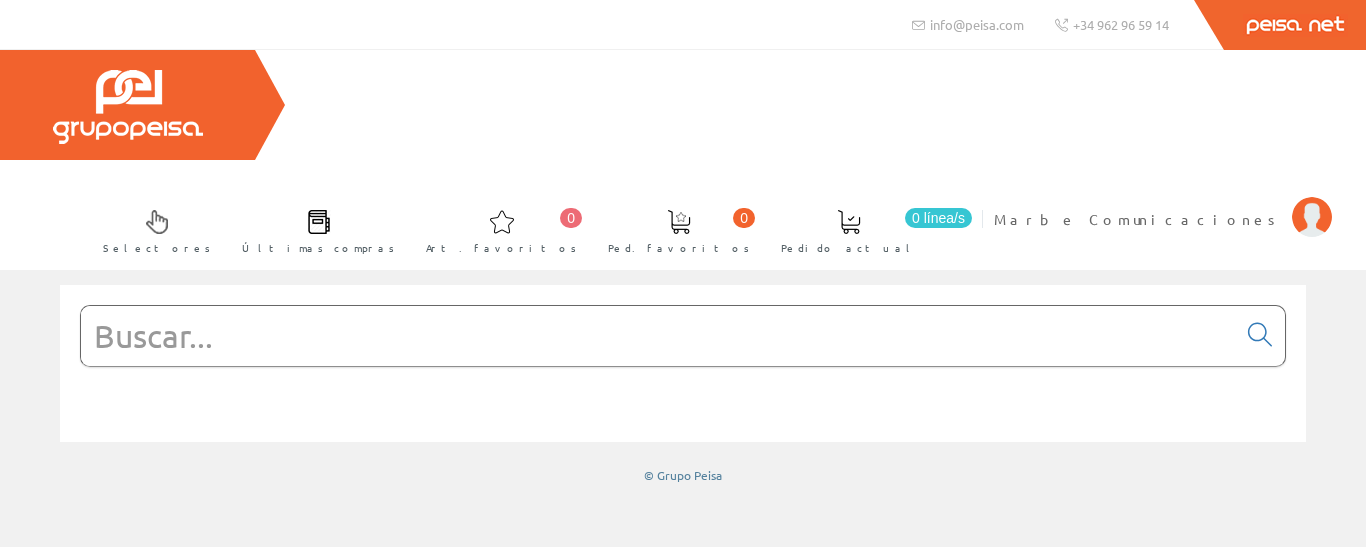 click at bounding box center (658, 336) 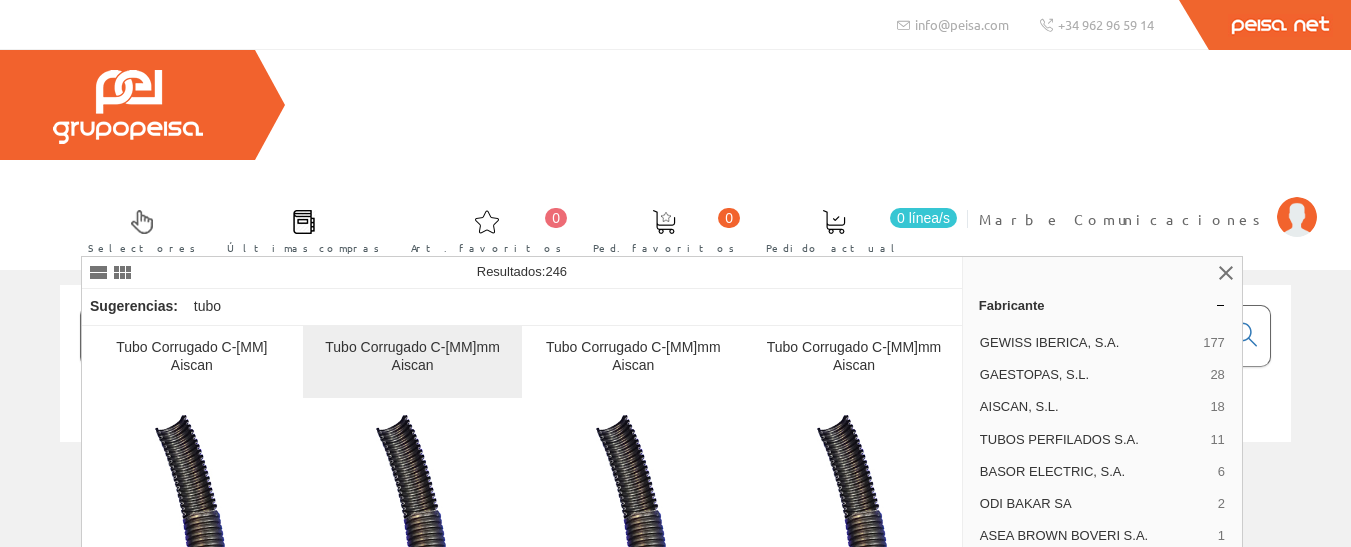 scroll, scrollTop: 100, scrollLeft: 0, axis: vertical 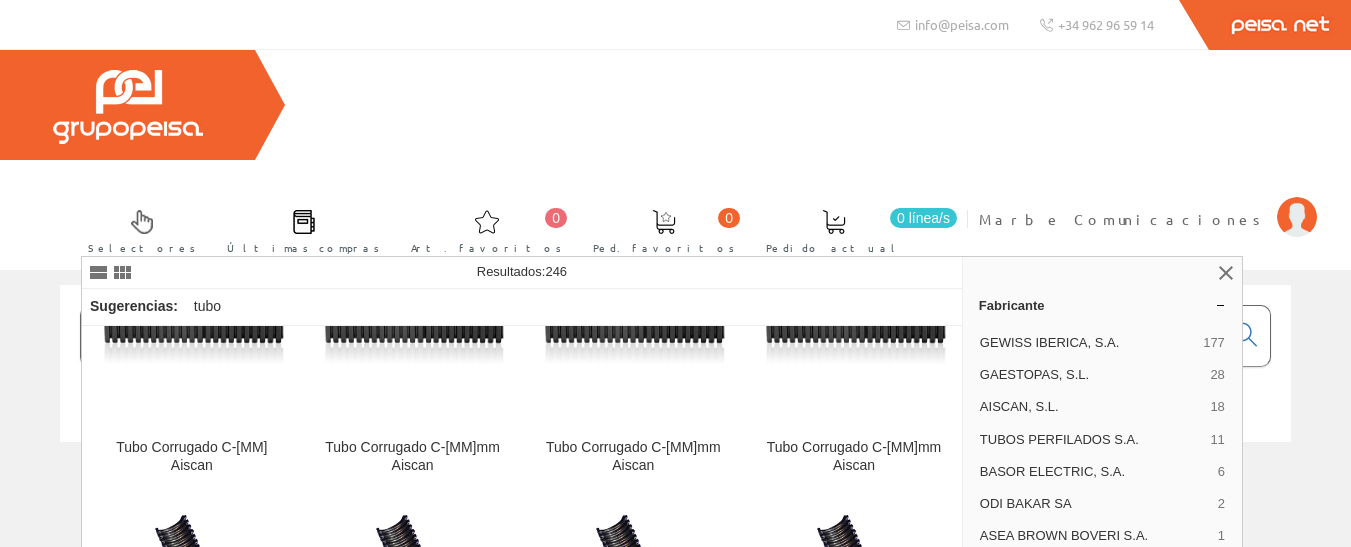 click on "tubo corrugado" at bounding box center [651, 336] 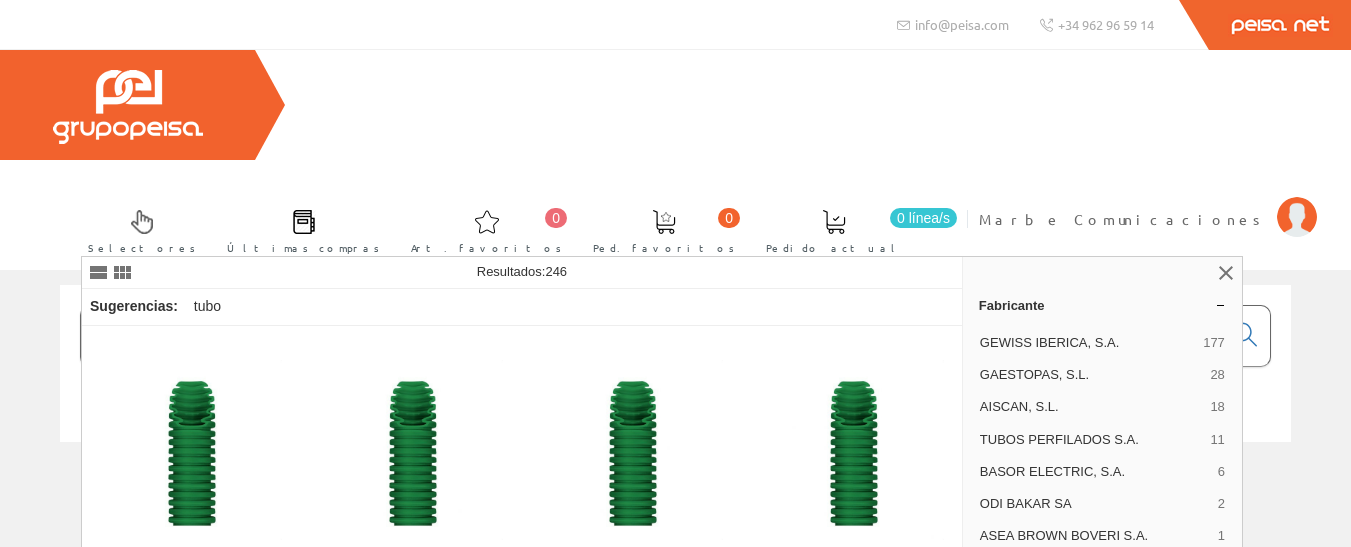 scroll, scrollTop: 528, scrollLeft: 0, axis: vertical 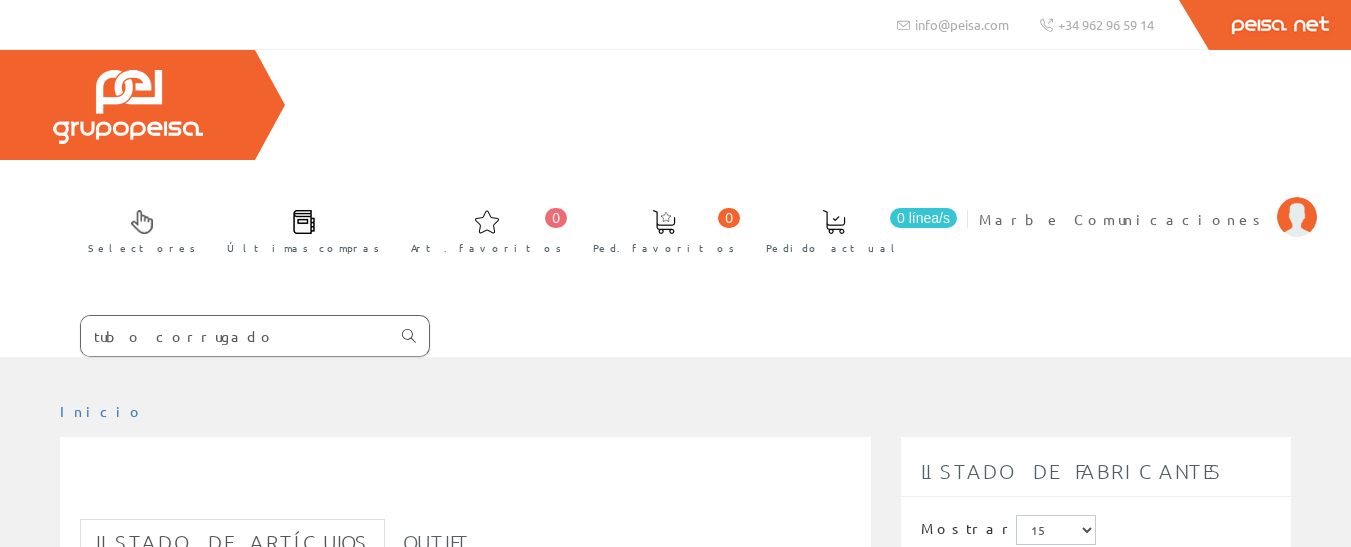 click at bounding box center [409, 336] 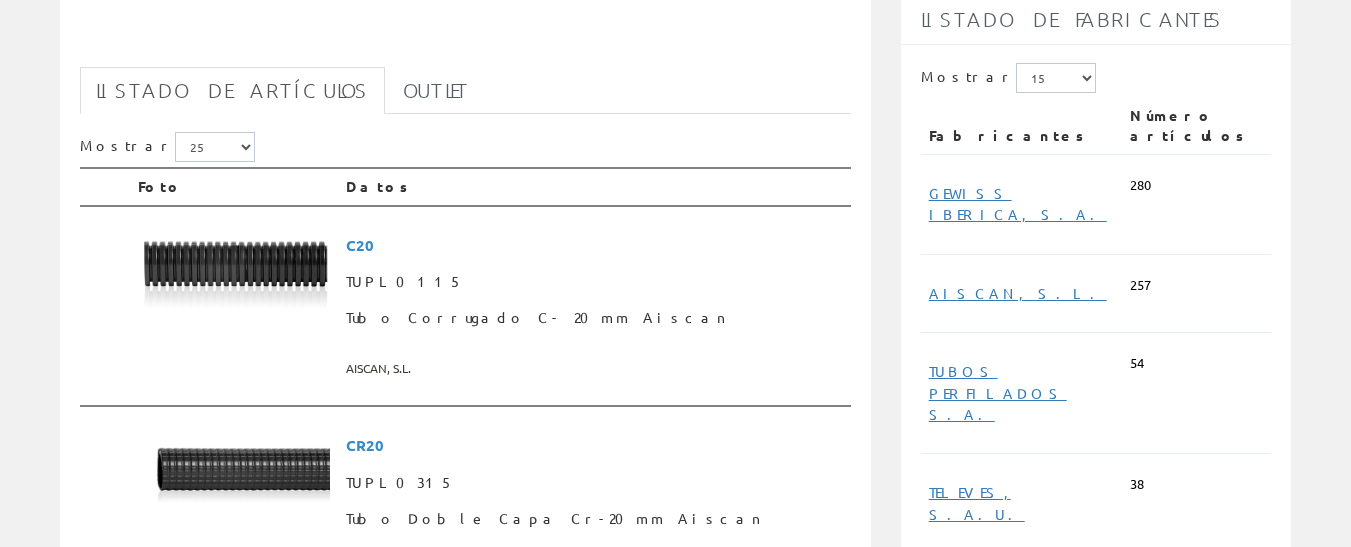 scroll, scrollTop: 500, scrollLeft: 0, axis: vertical 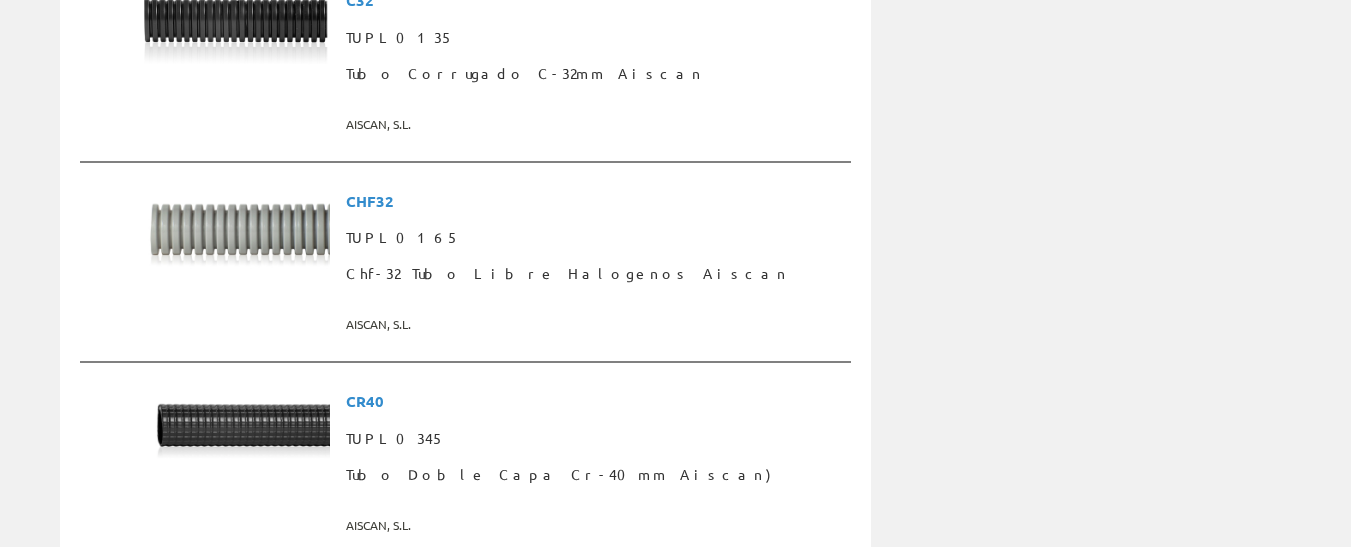 click on "C20 TUPL0115" at bounding box center (675, 1251) 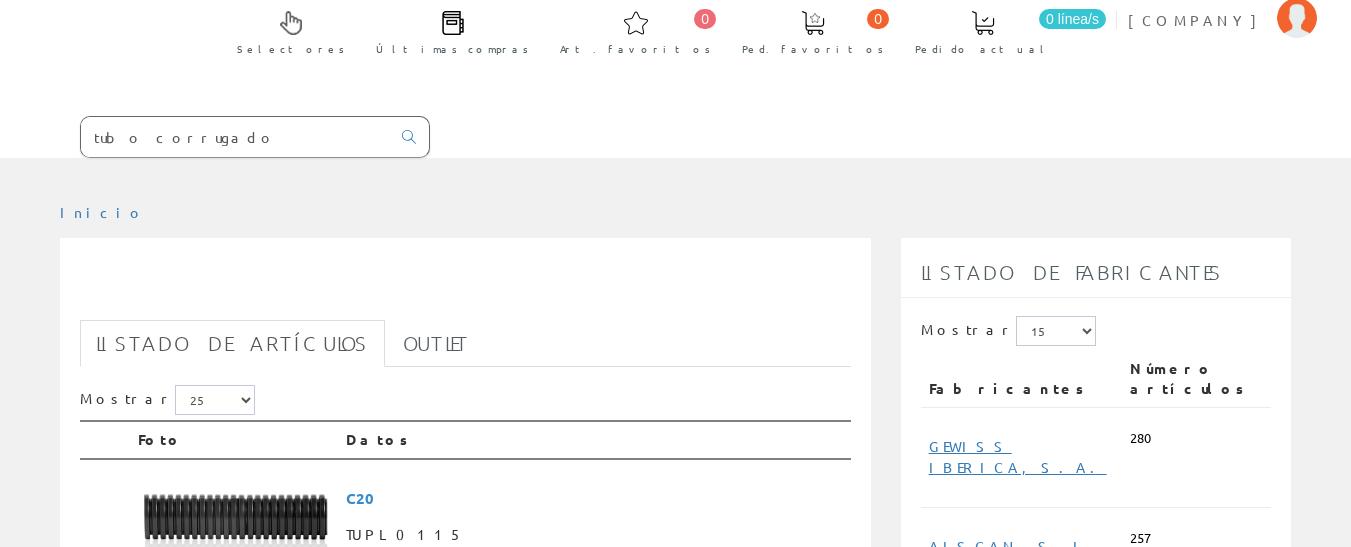 scroll, scrollTop: 0, scrollLeft: 0, axis: both 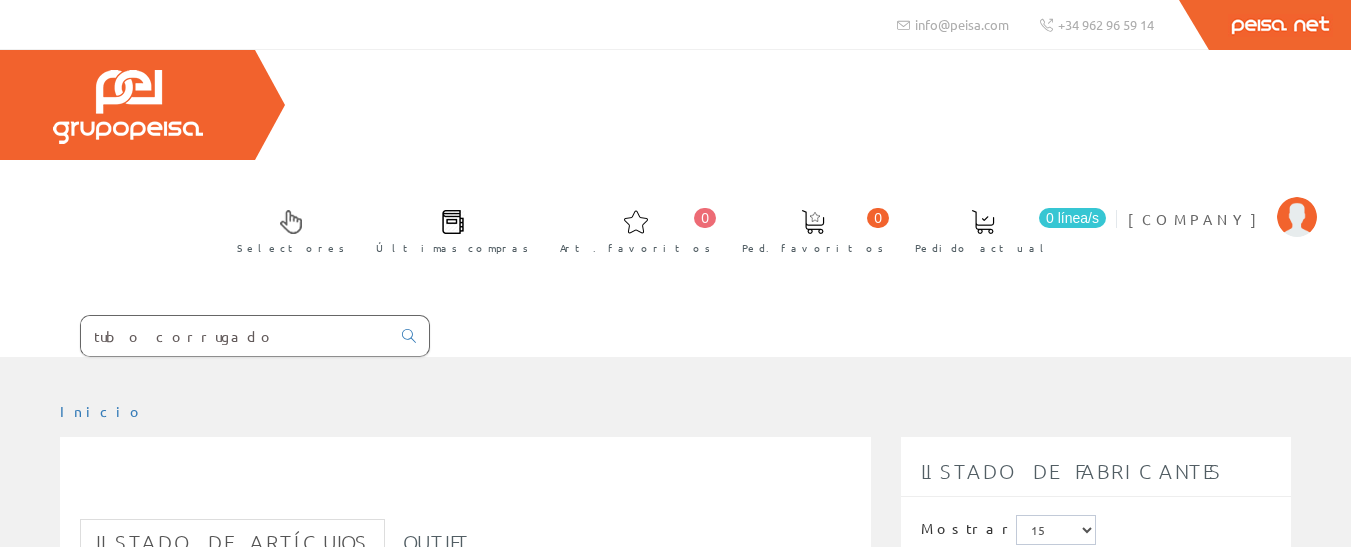 click on "tubo corrugado" at bounding box center (235, 336) 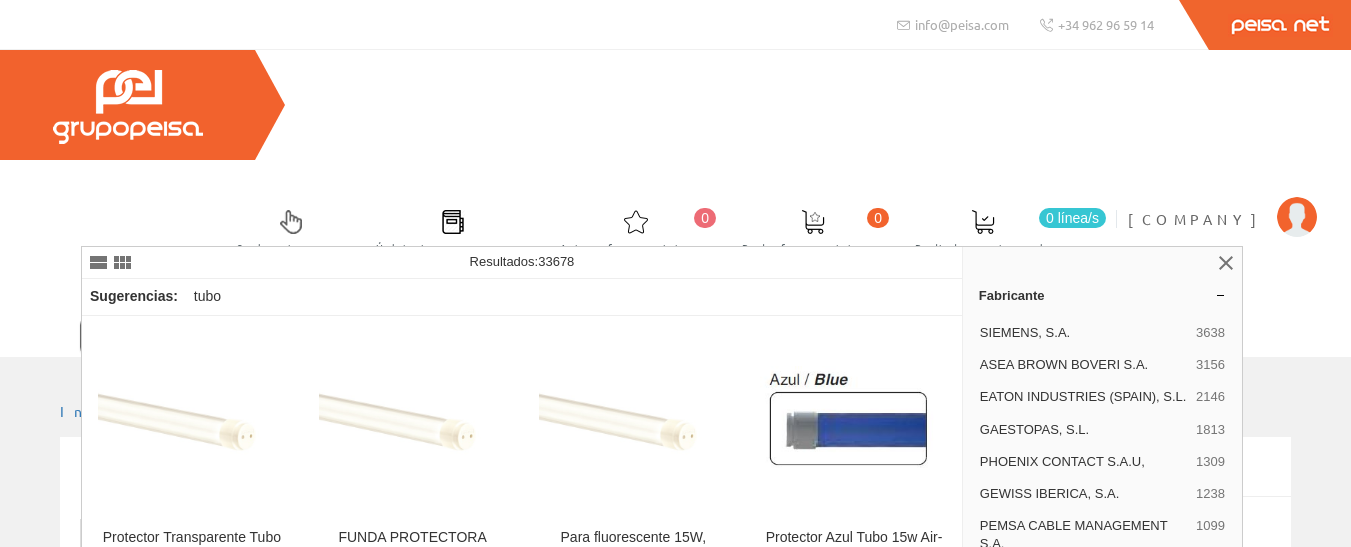 type on "tubo corrugado 20 lszh" 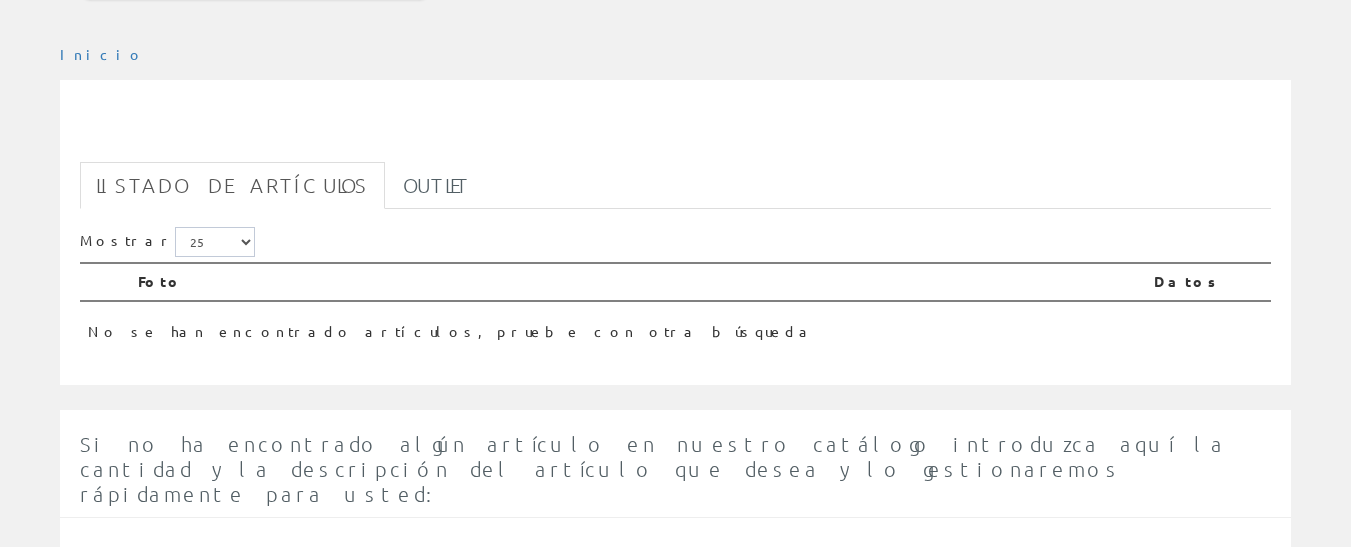 scroll, scrollTop: 34, scrollLeft: 0, axis: vertical 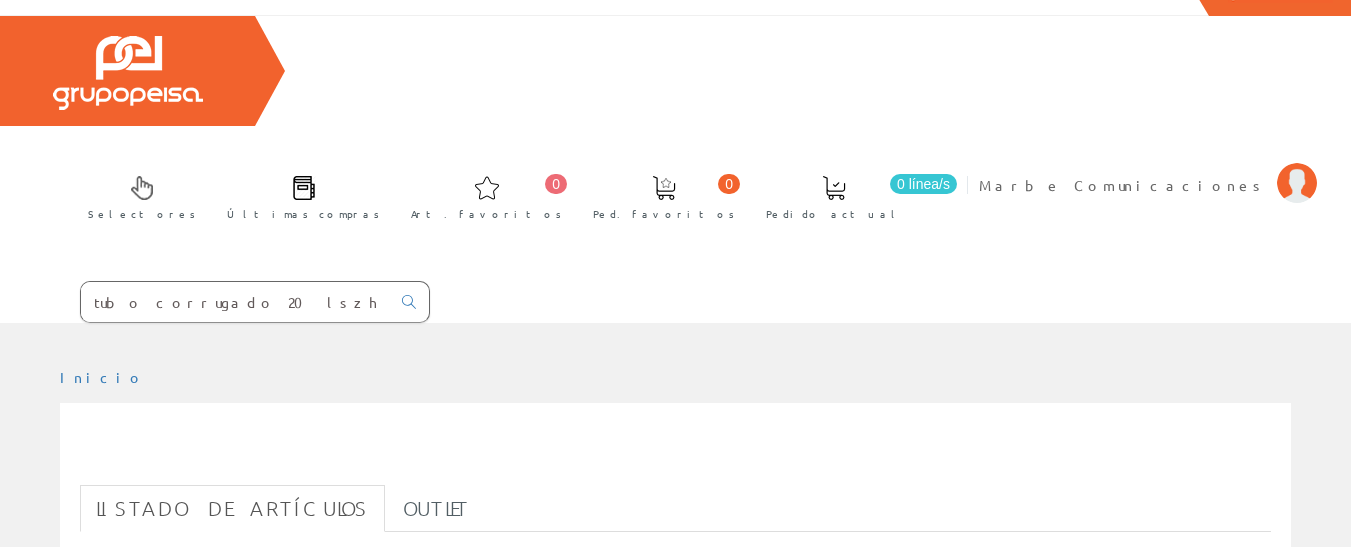 drag, startPoint x: 297, startPoint y: 195, endPoint x: 83, endPoint y: 204, distance: 214.18916 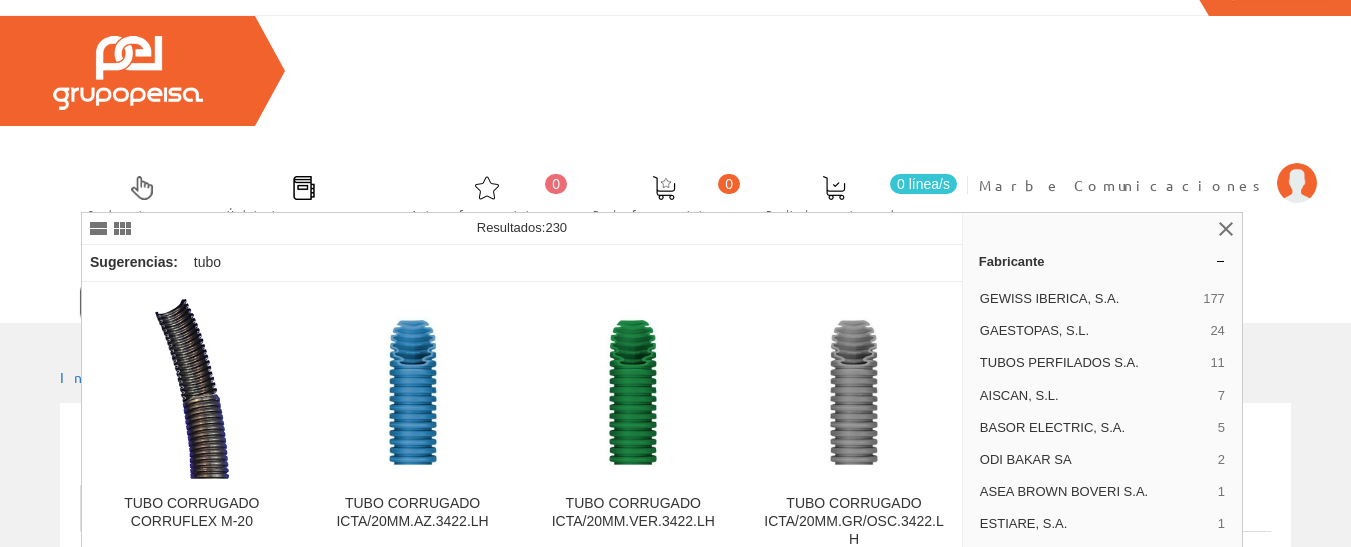 type on "tubo corrugado 20" 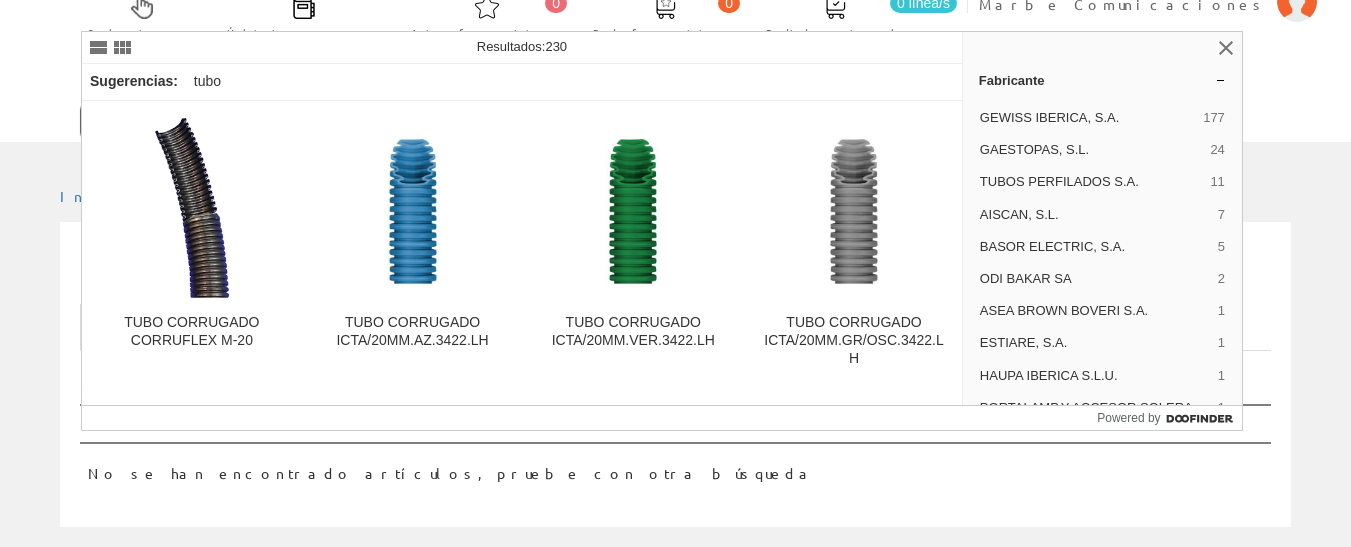 scroll, scrollTop: 300, scrollLeft: 0, axis: vertical 